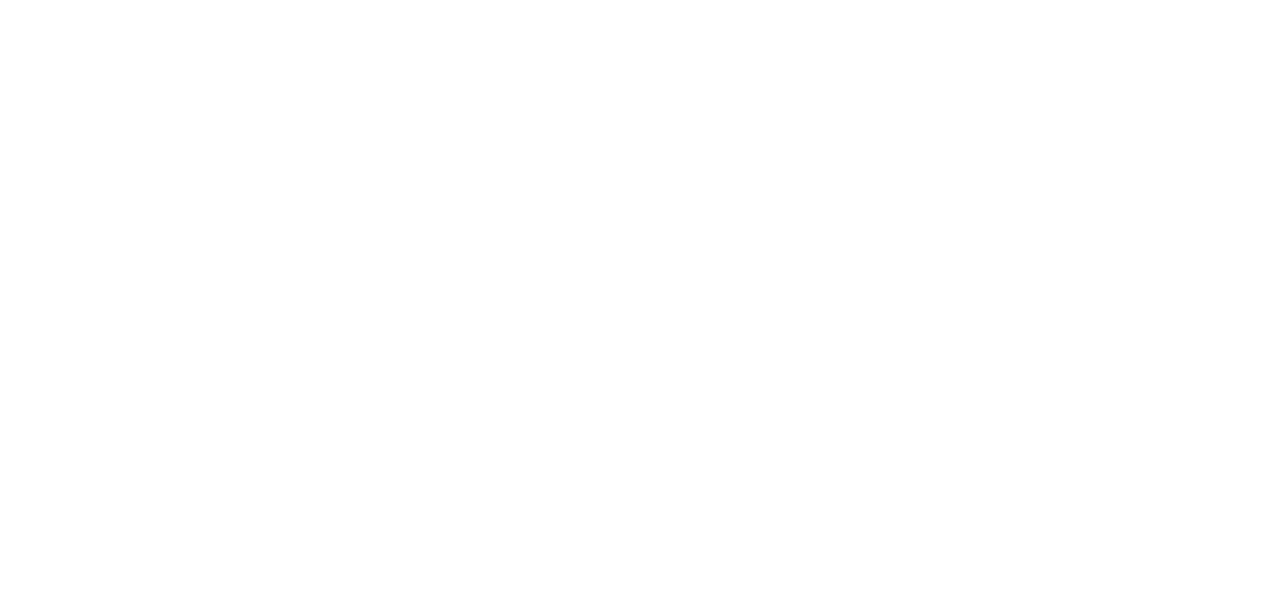 scroll, scrollTop: 0, scrollLeft: 0, axis: both 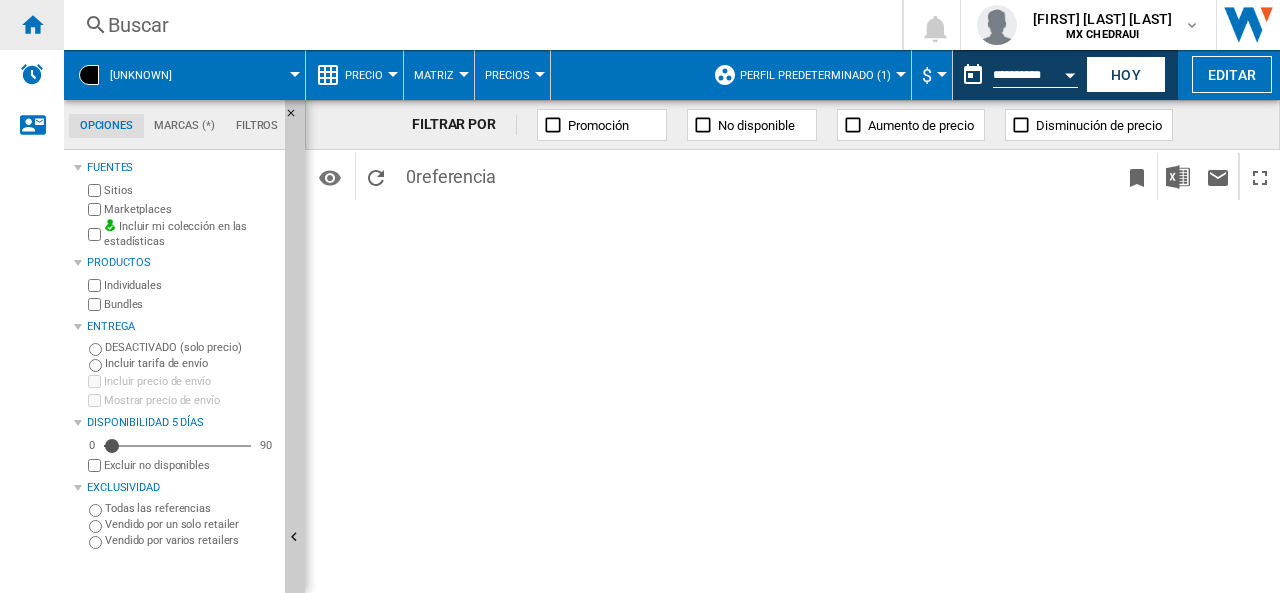 click at bounding box center [32, 25] 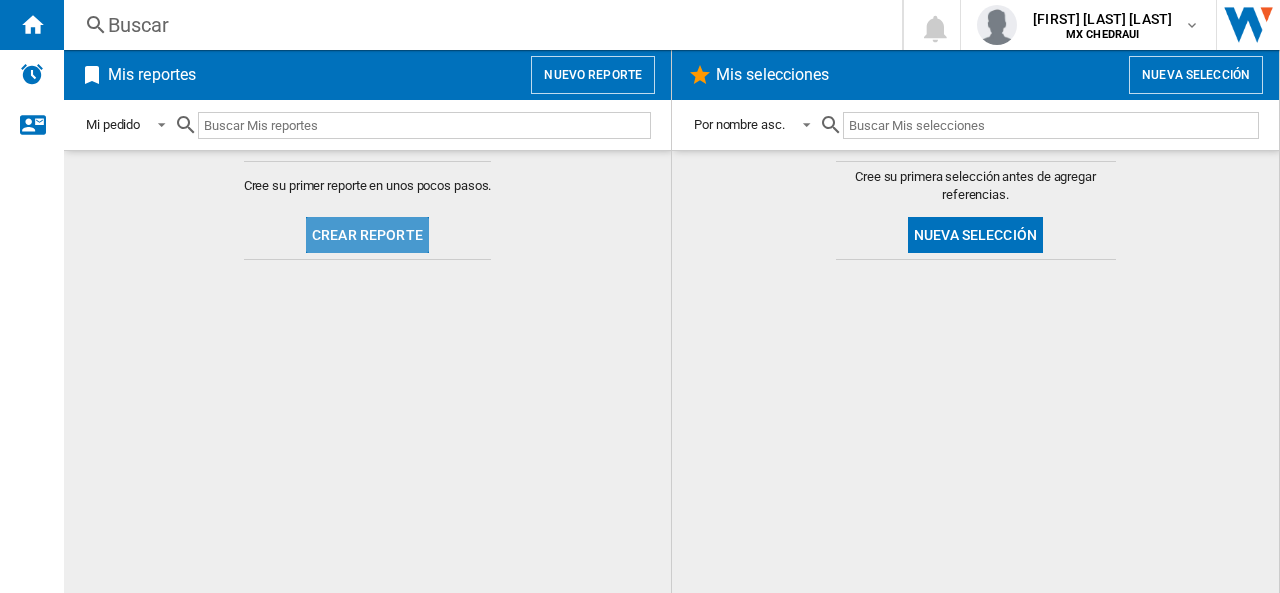 click on "Crear reporte" 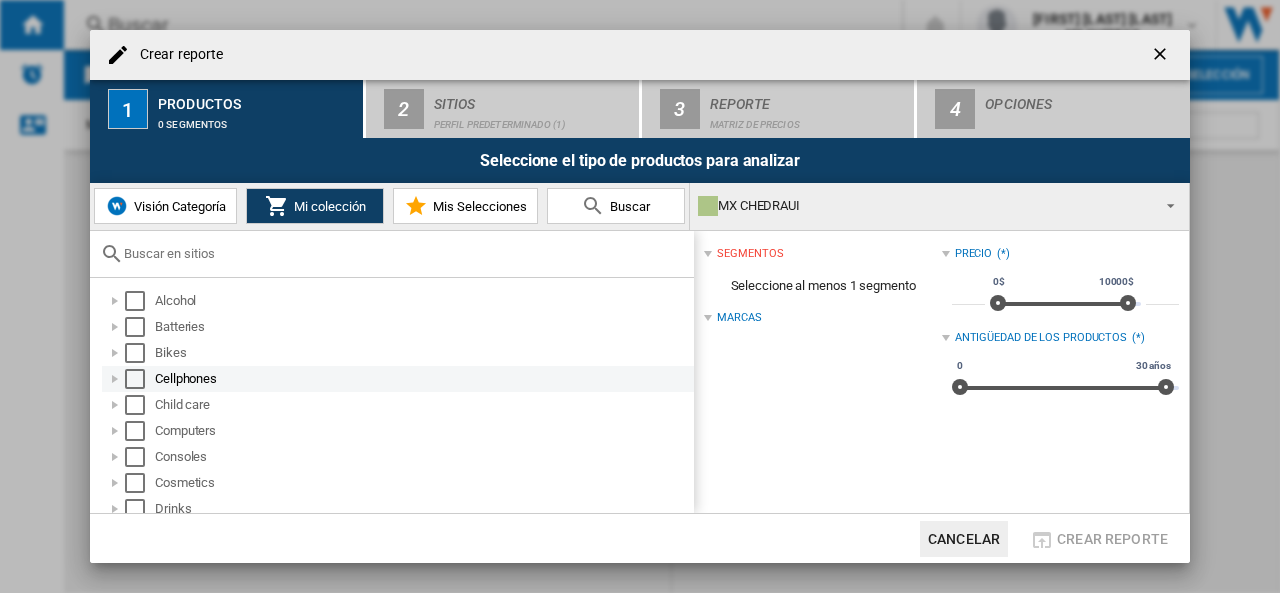 scroll, scrollTop: 51, scrollLeft: 0, axis: vertical 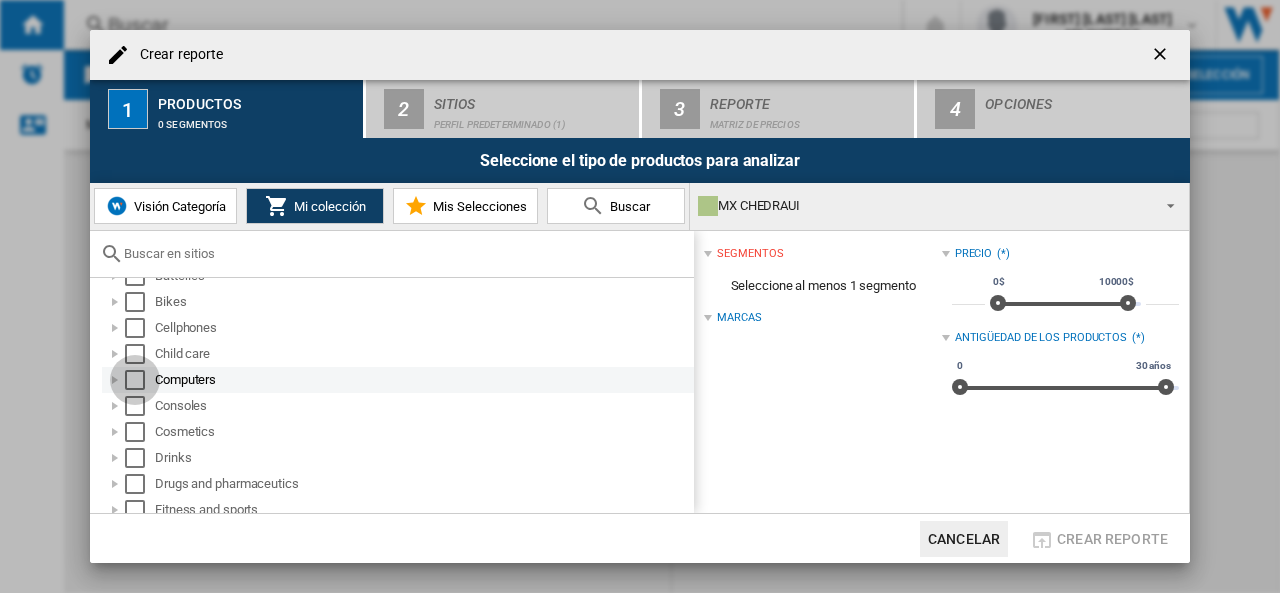 click at bounding box center [135, 380] 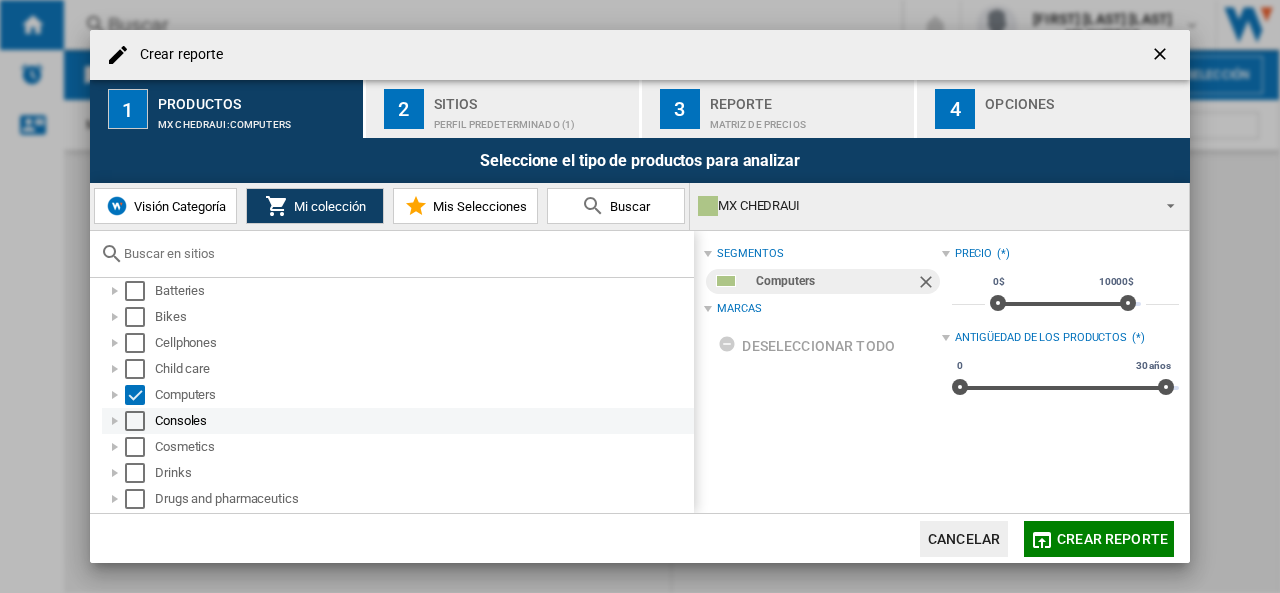 scroll, scrollTop: 0, scrollLeft: 0, axis: both 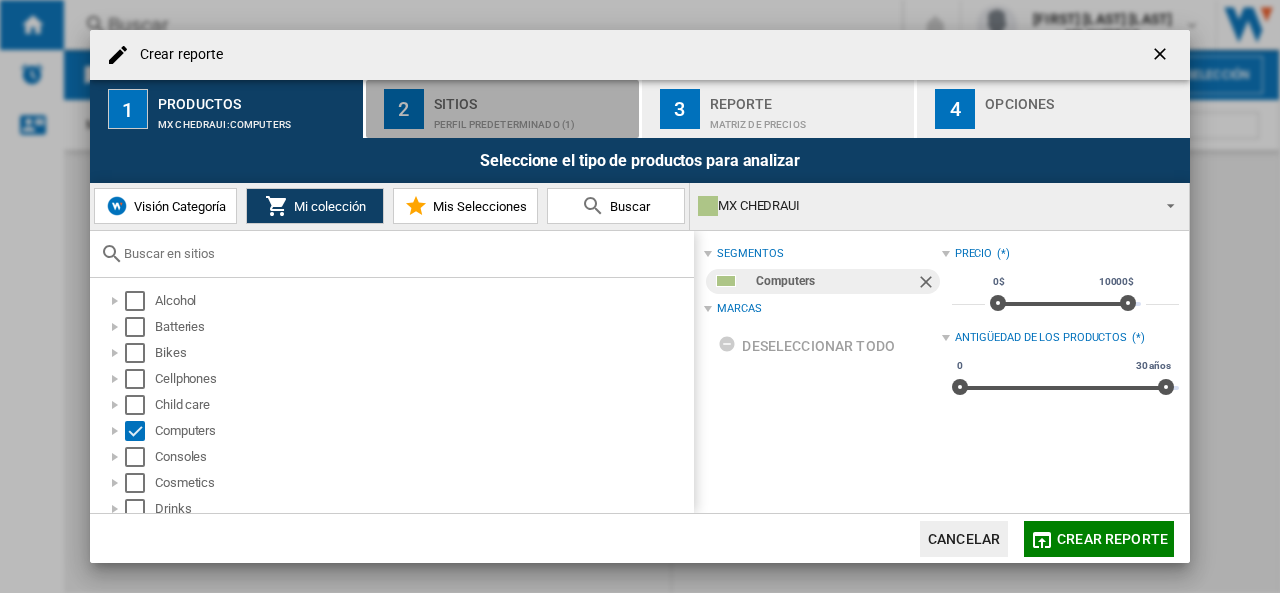 click on "2
Sitios
Perfil predeterminado (1)" at bounding box center [503, 109] 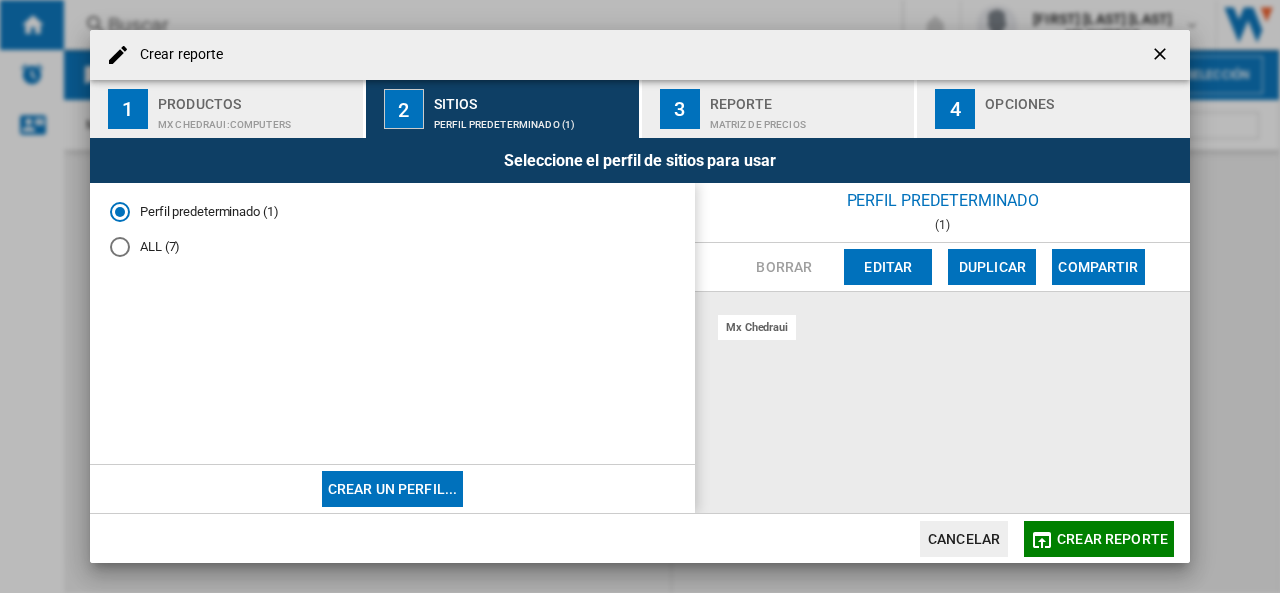 click on "ALL (7)" at bounding box center [392, 246] 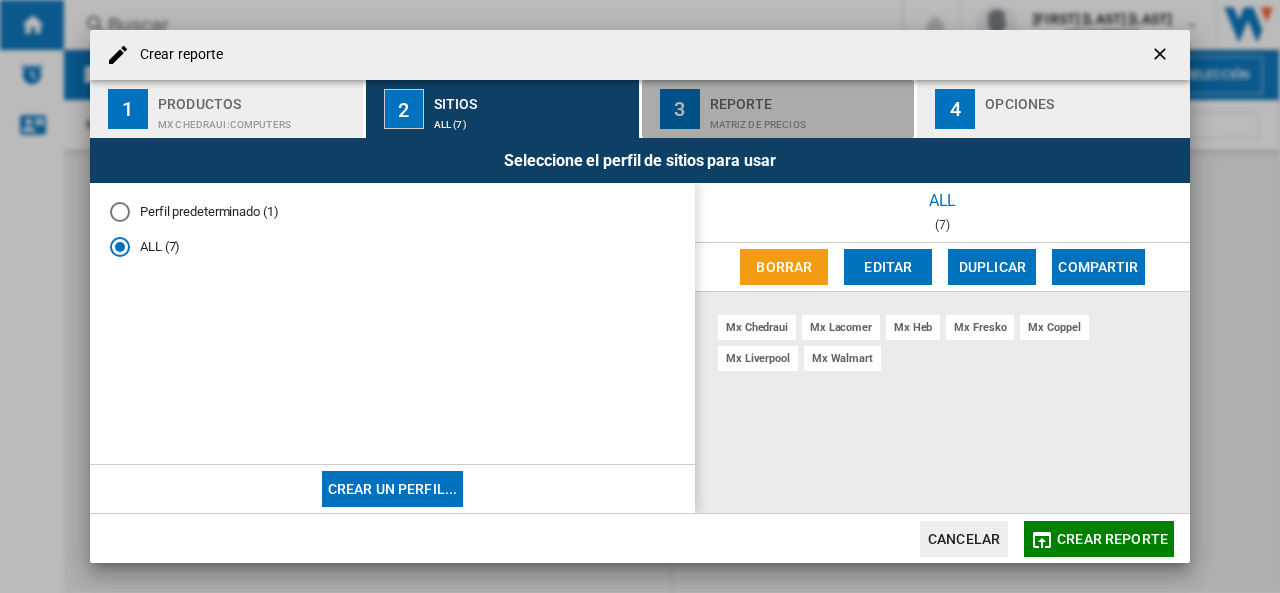 click on "Matriz de precios" at bounding box center [808, 119] 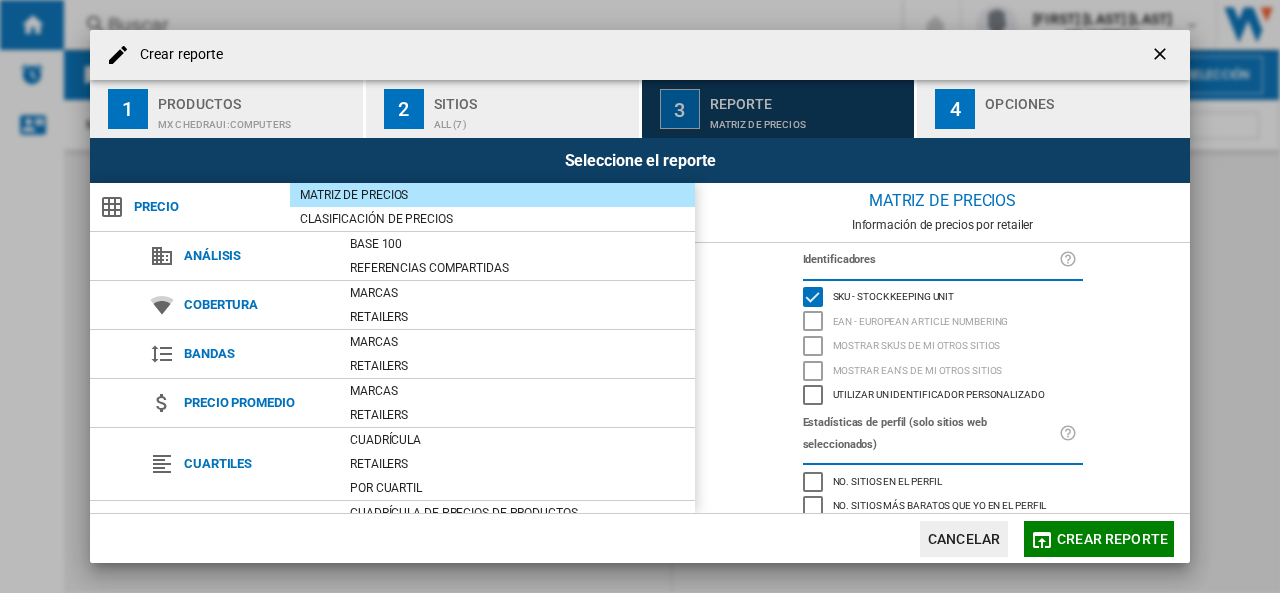 click on "Matriz de precios" at bounding box center [808, 119] 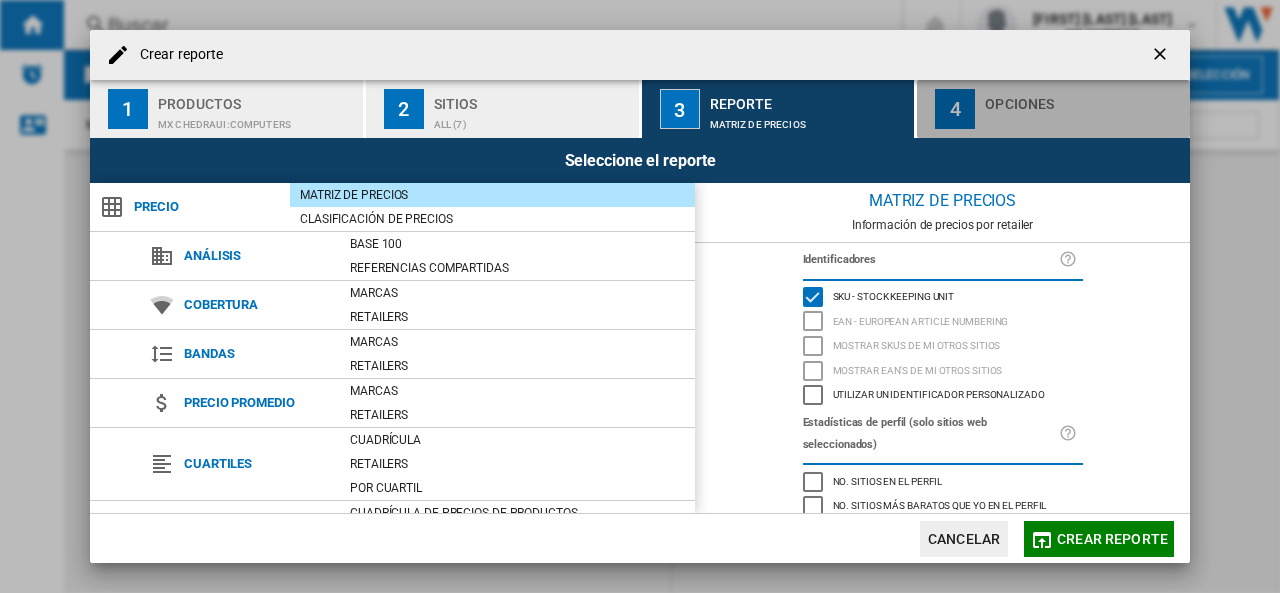 click on "Opciones" at bounding box center [1083, 98] 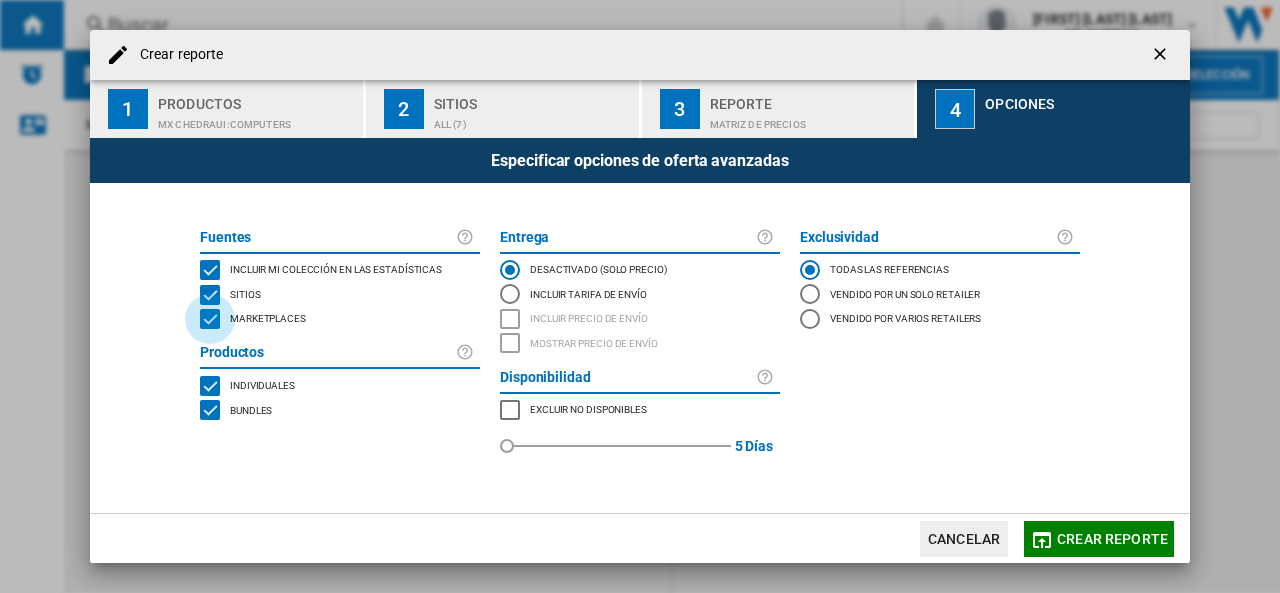 click 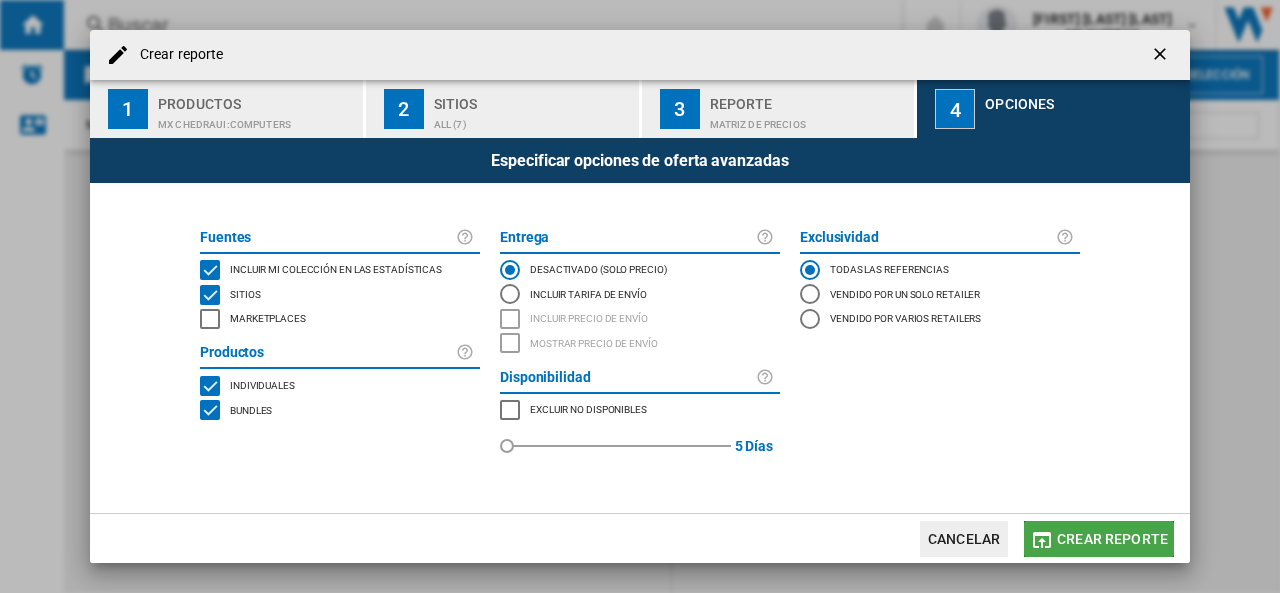 click on "Crear reporte" 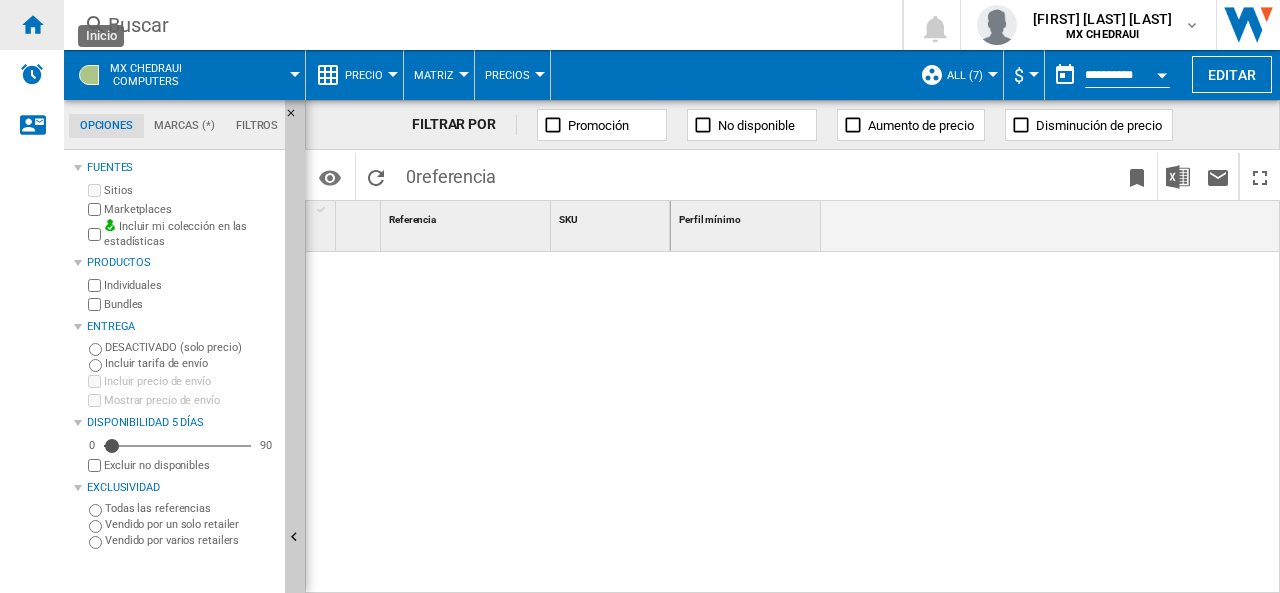 click at bounding box center (32, 24) 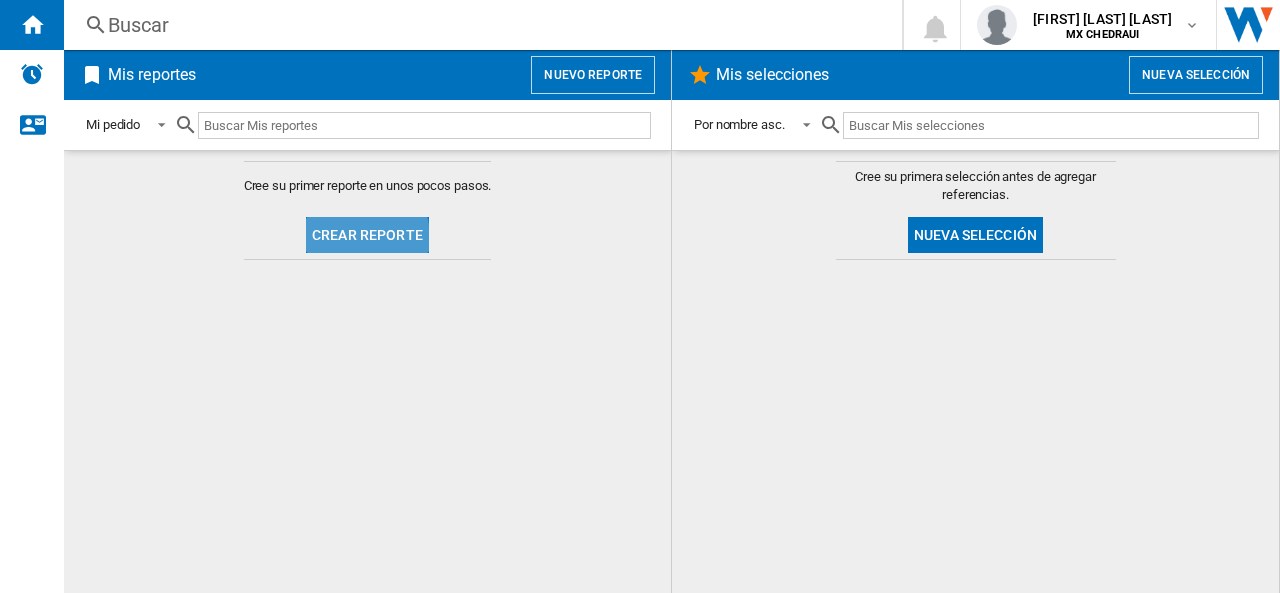 click on "Crear reporte" 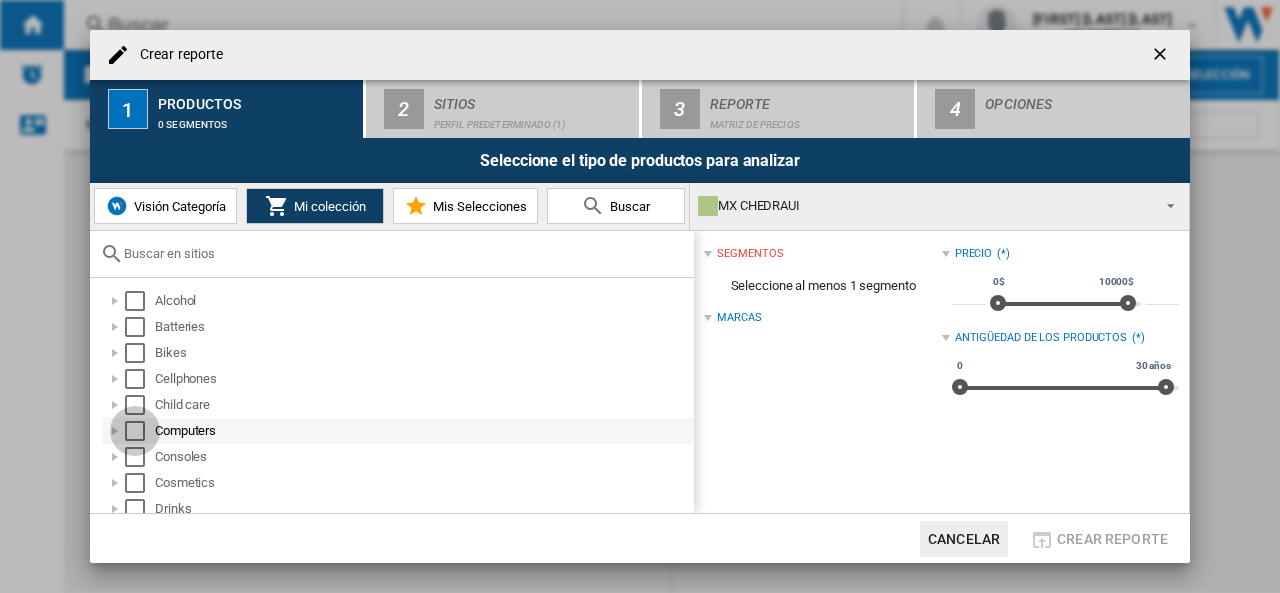 click at bounding box center (135, 431) 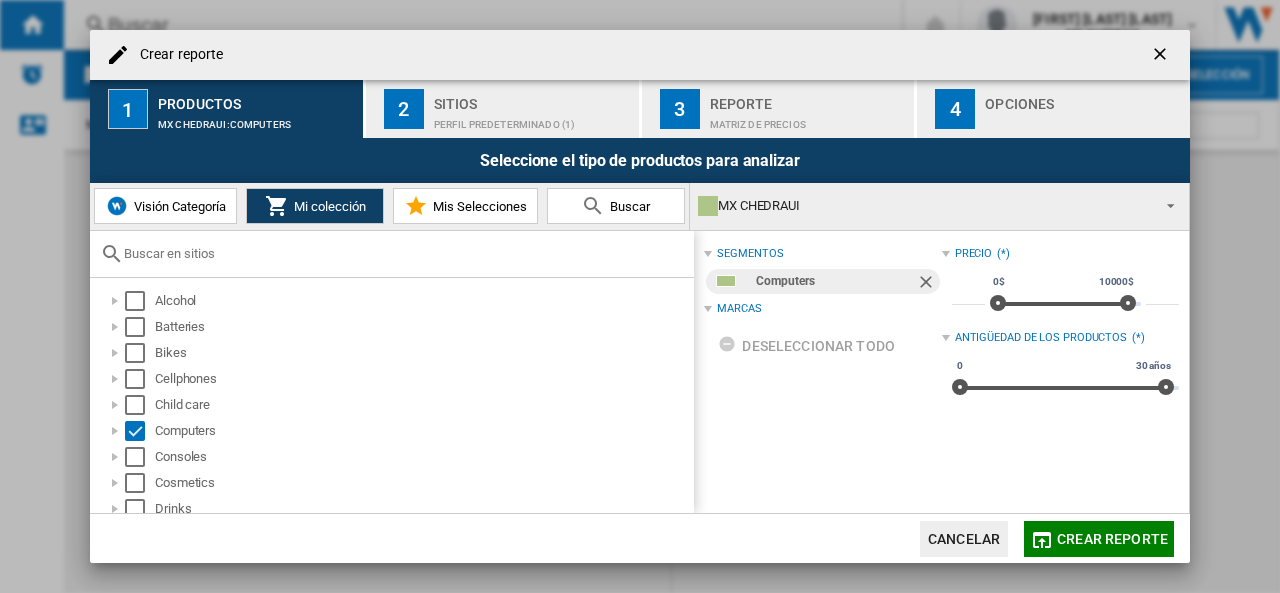 click on "Perfil predeterminado (1)" at bounding box center (532, 119) 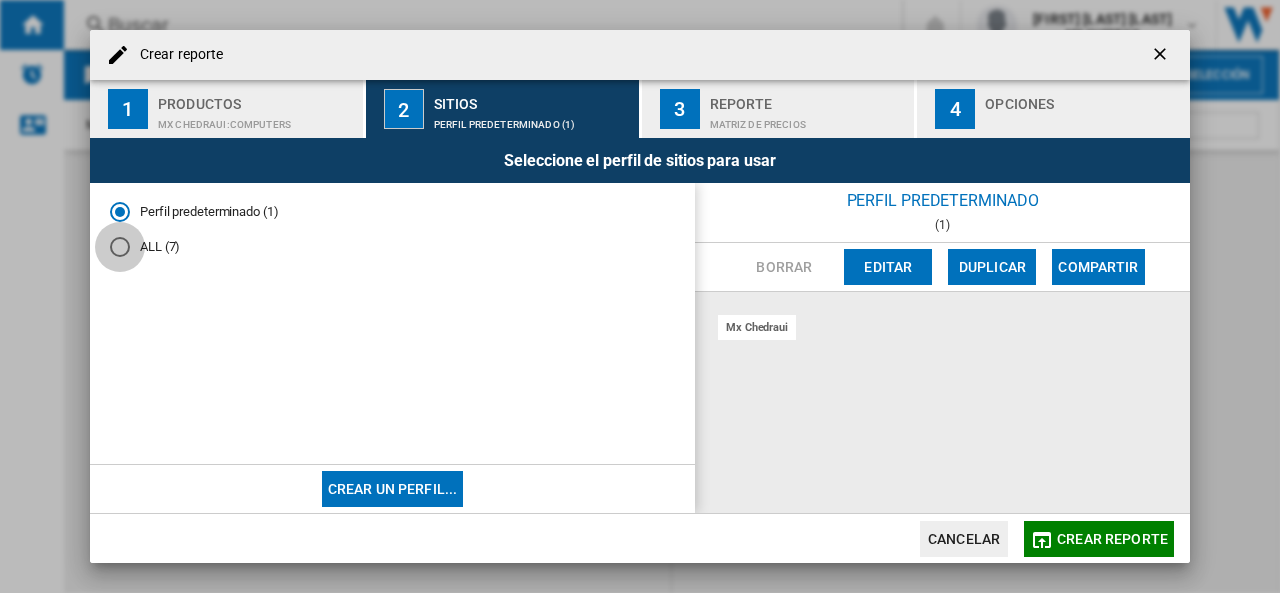click at bounding box center [120, 247] 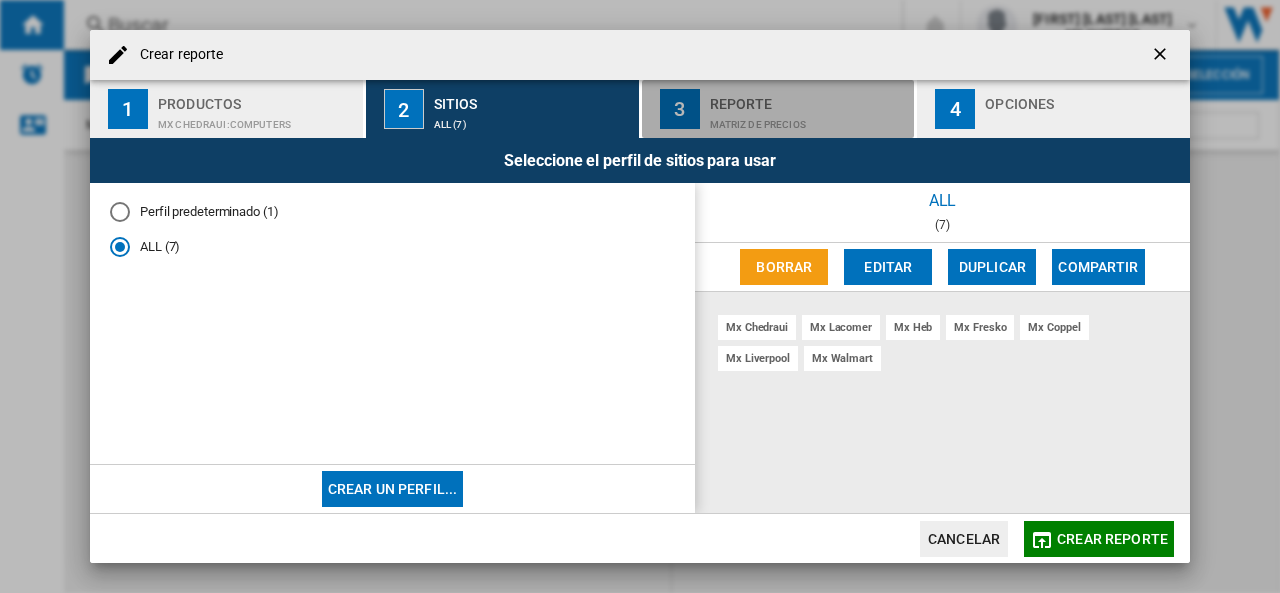 click on "Reporte" at bounding box center [808, 98] 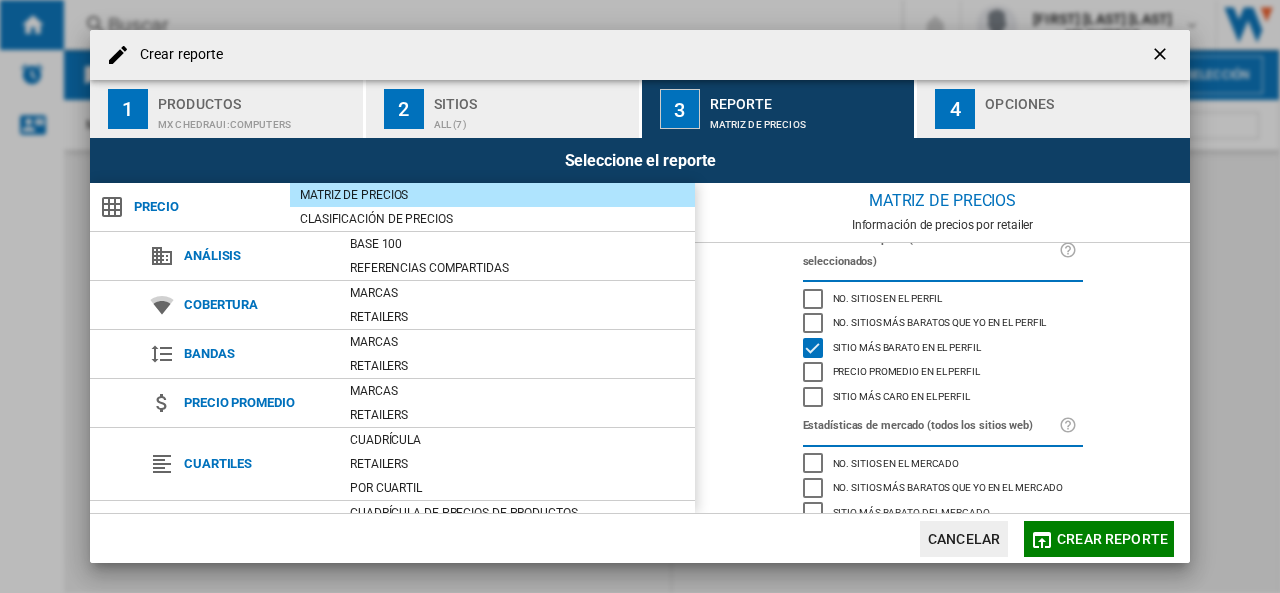 scroll, scrollTop: 184, scrollLeft: 0, axis: vertical 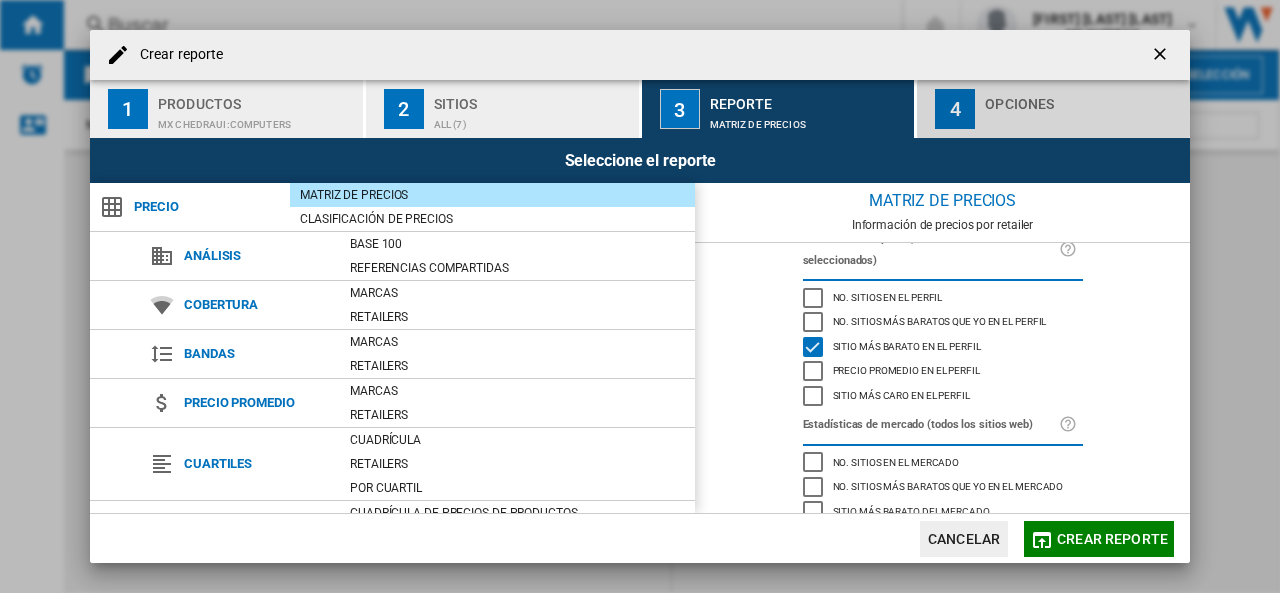 click at bounding box center (1083, 119) 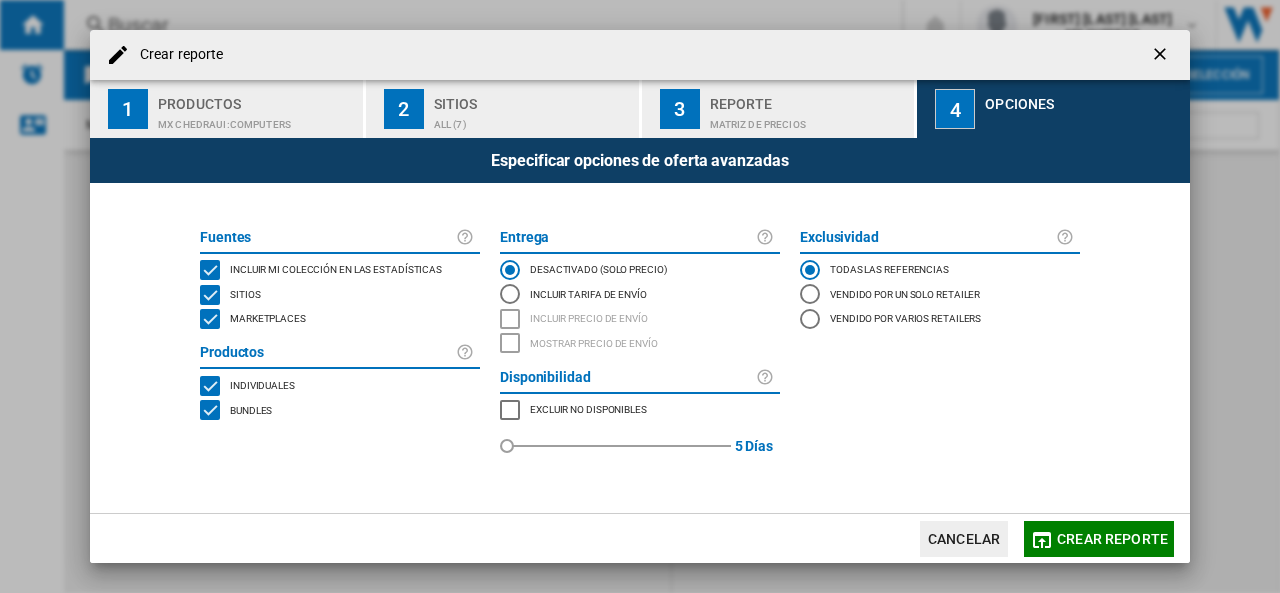 click 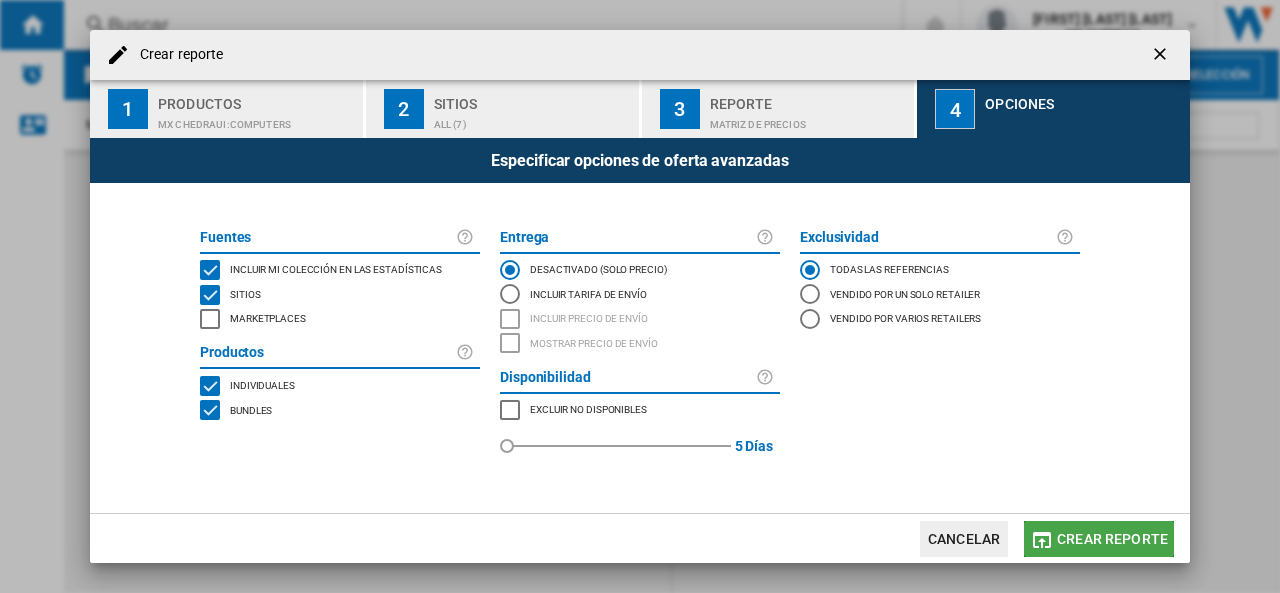 click on "Crear reporte" 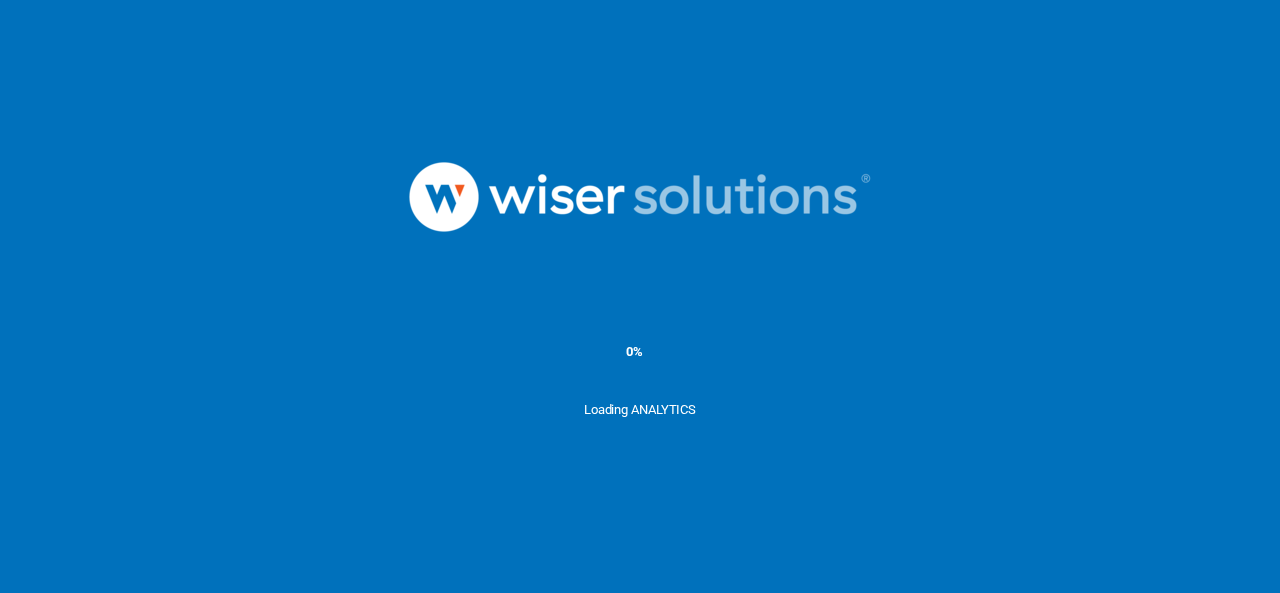 scroll, scrollTop: 0, scrollLeft: 0, axis: both 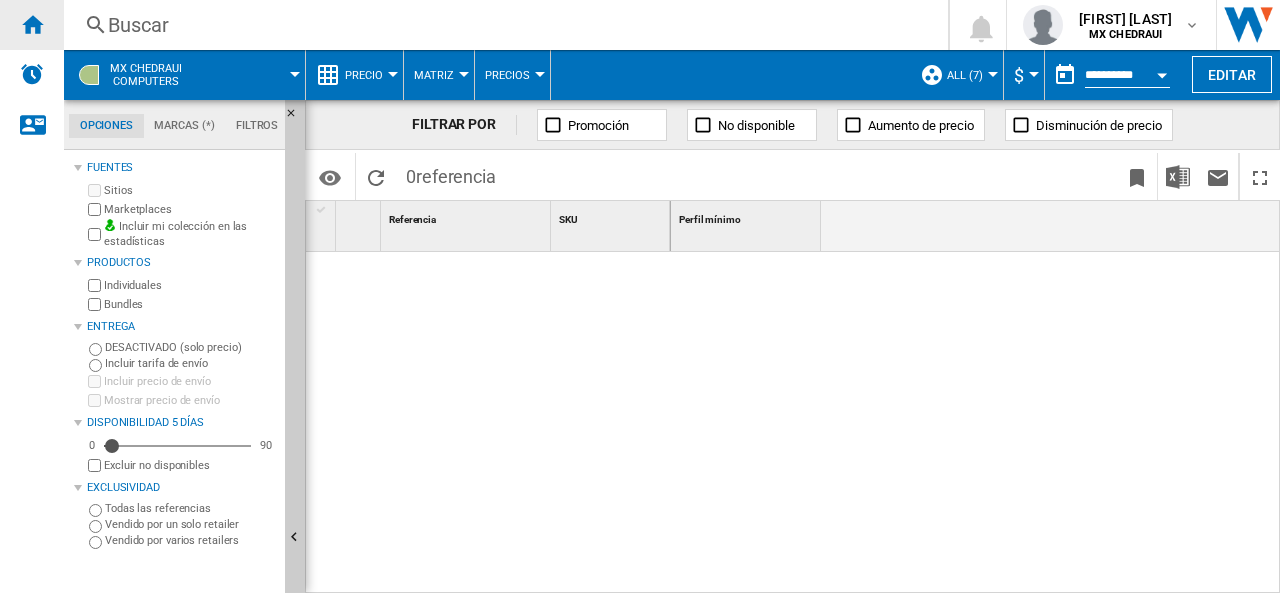 click at bounding box center (32, 24) 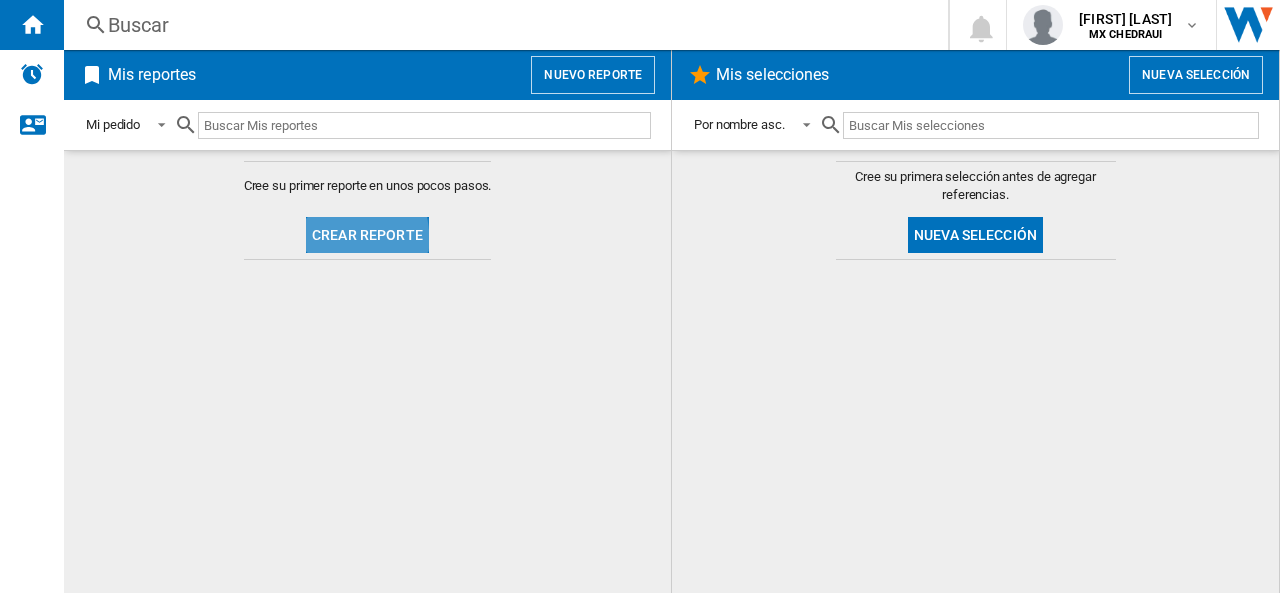 click on "Crear reporte" 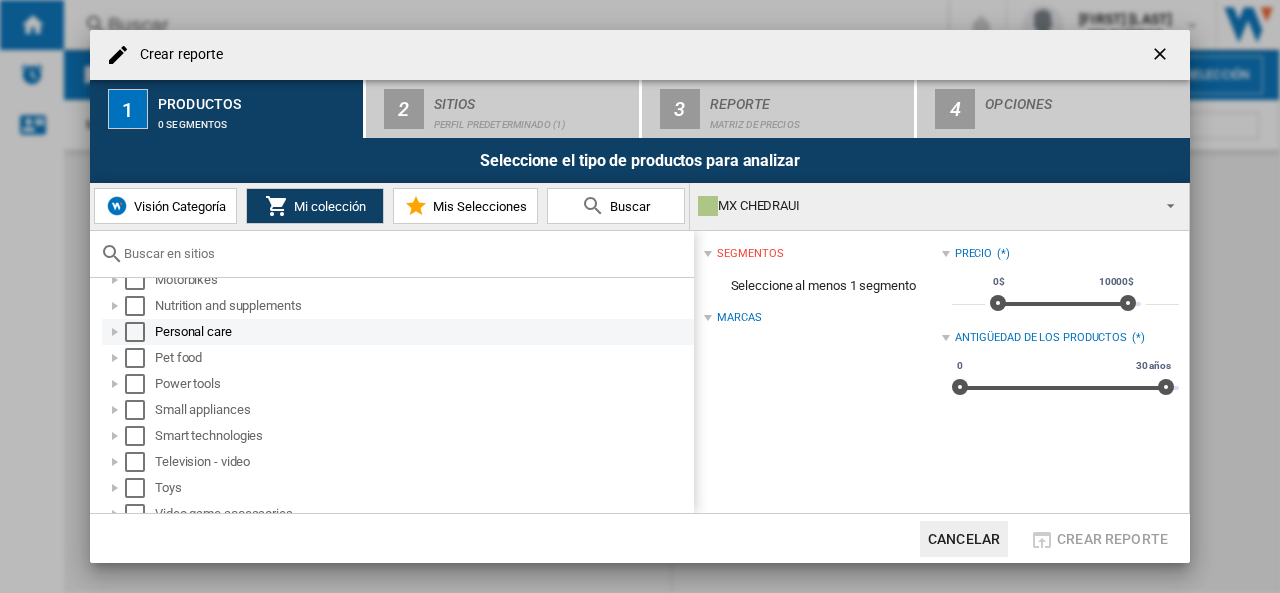 scroll, scrollTop: 502, scrollLeft: 0, axis: vertical 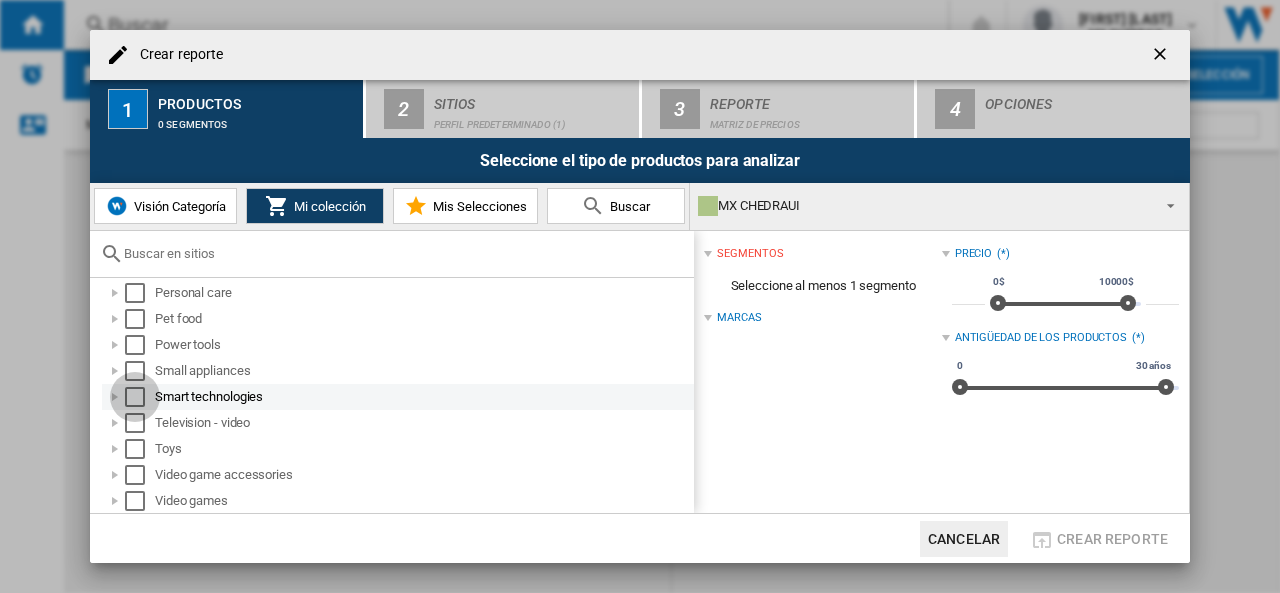 click at bounding box center (135, 397) 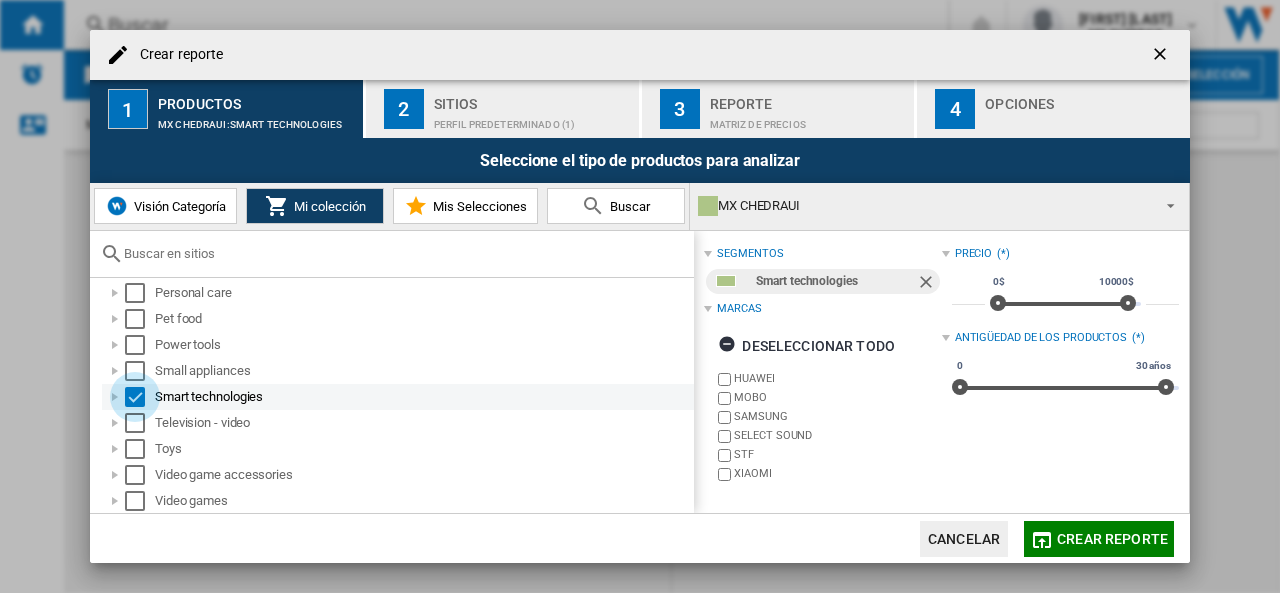 click at bounding box center [135, 397] 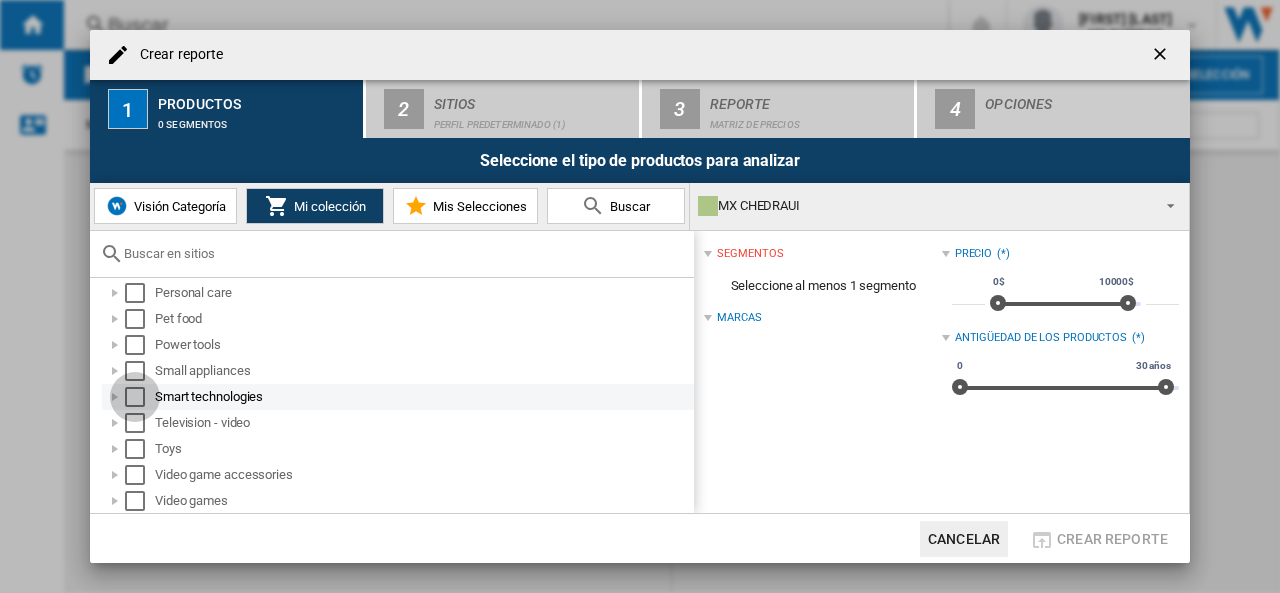 click at bounding box center [135, 397] 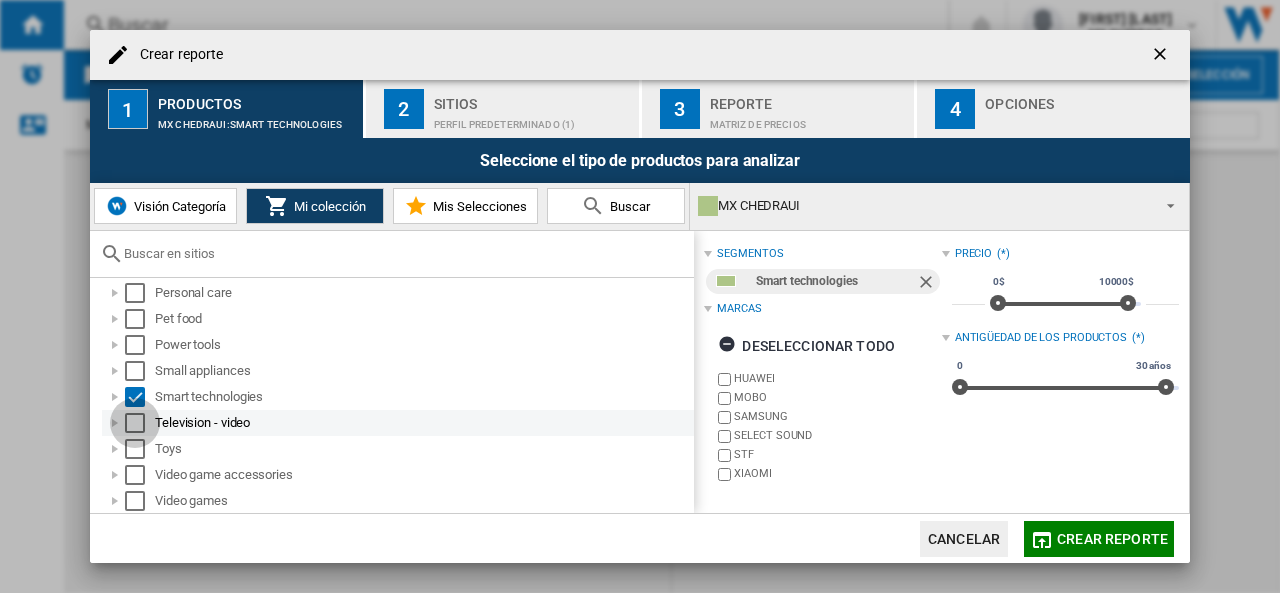 click at bounding box center [135, 423] 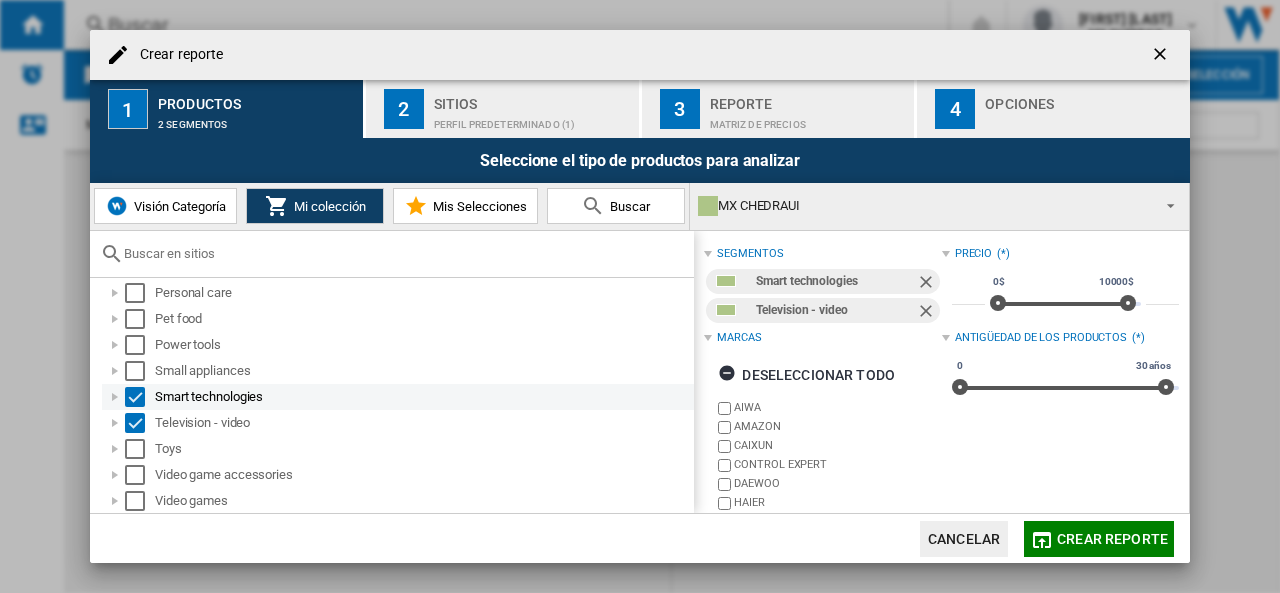 click at bounding box center [135, 397] 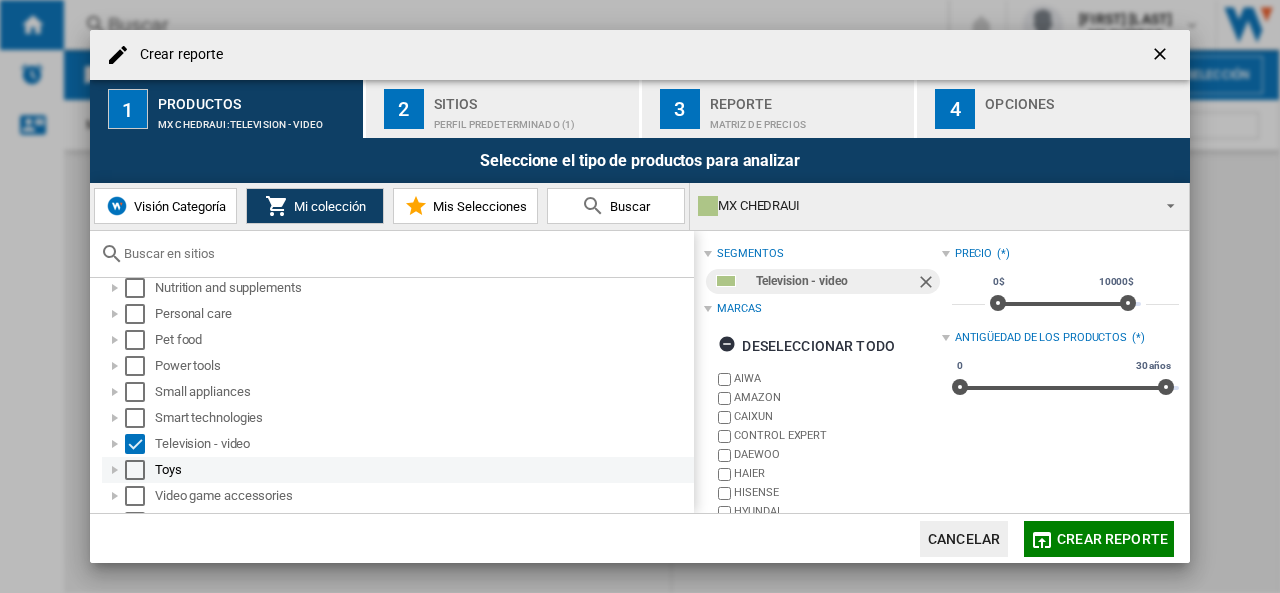 scroll, scrollTop: 480, scrollLeft: 0, axis: vertical 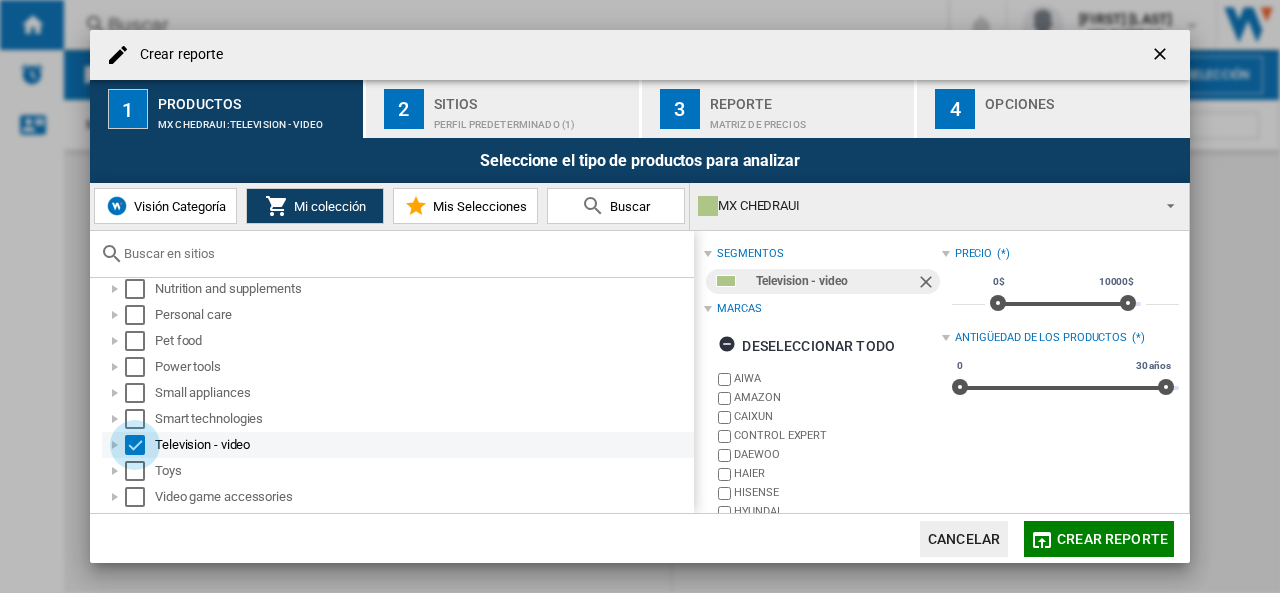 click at bounding box center [135, 445] 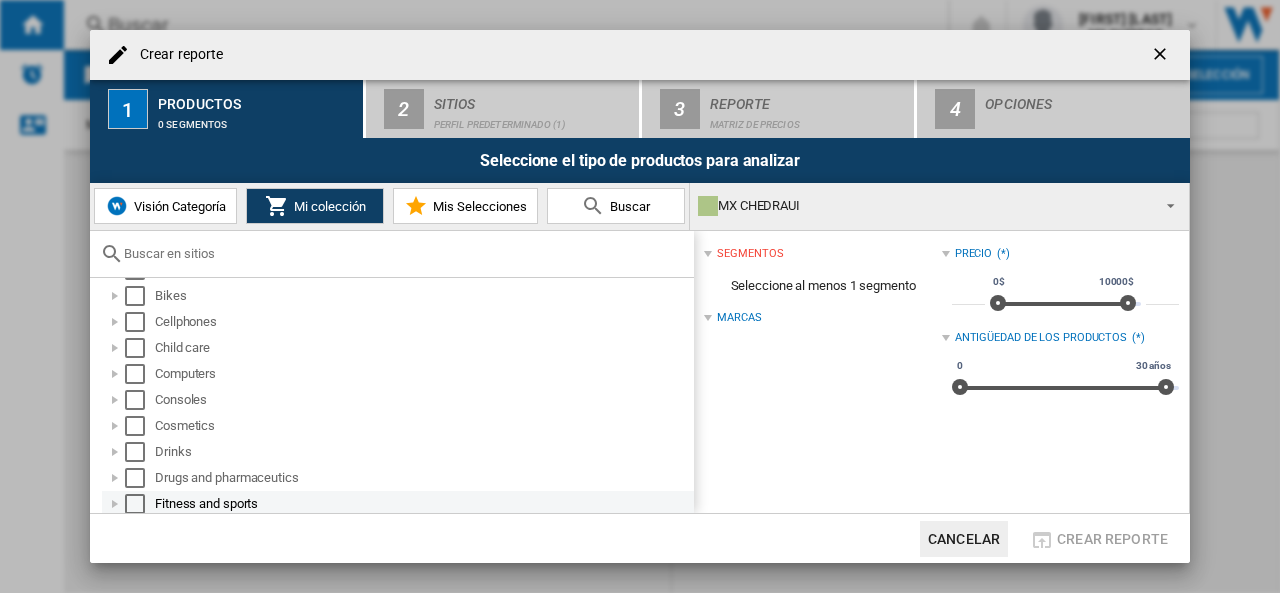 scroll, scrollTop: 50, scrollLeft: 0, axis: vertical 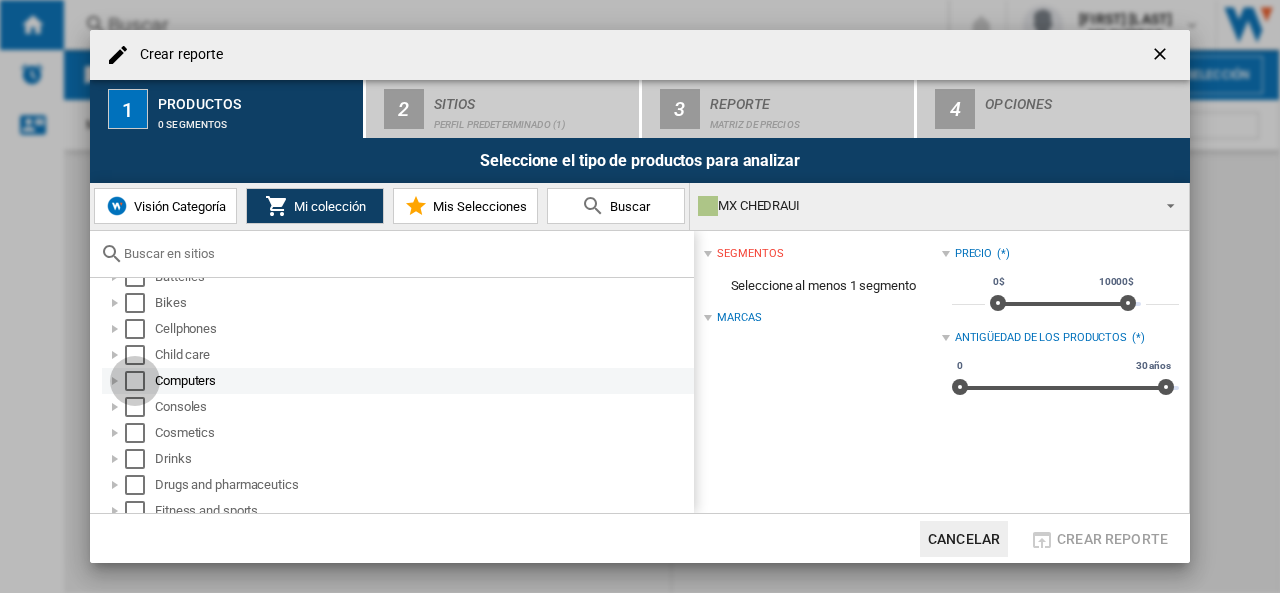 click at bounding box center [135, 381] 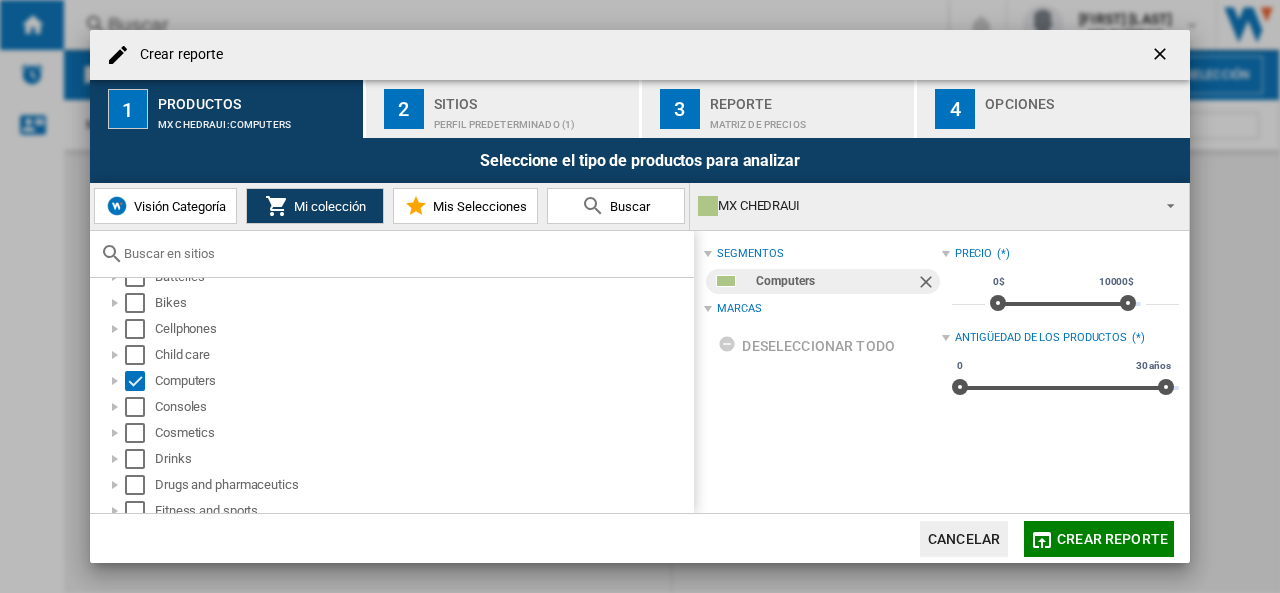 click at bounding box center (928, 284) 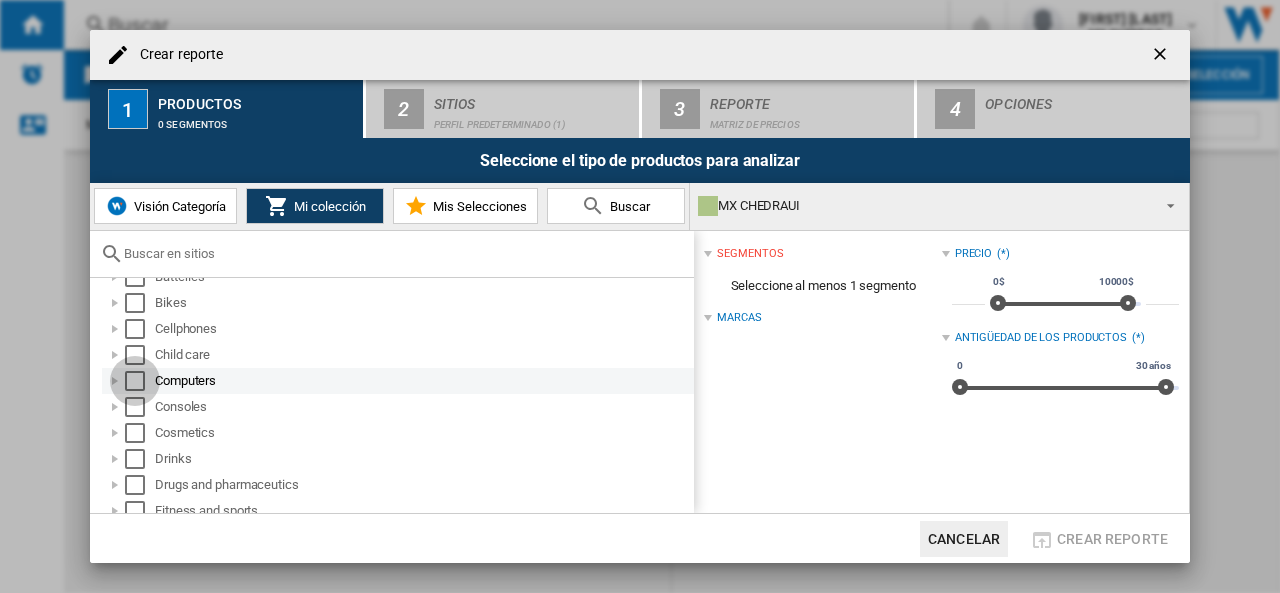 click at bounding box center (135, 381) 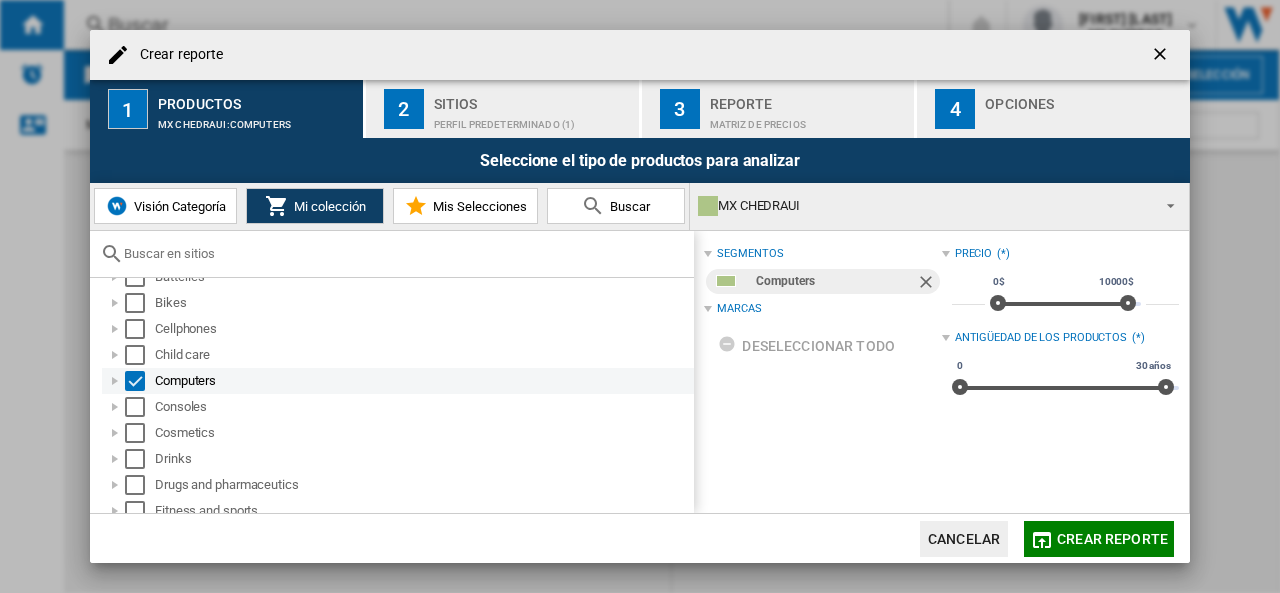 click at bounding box center [115, 381] 